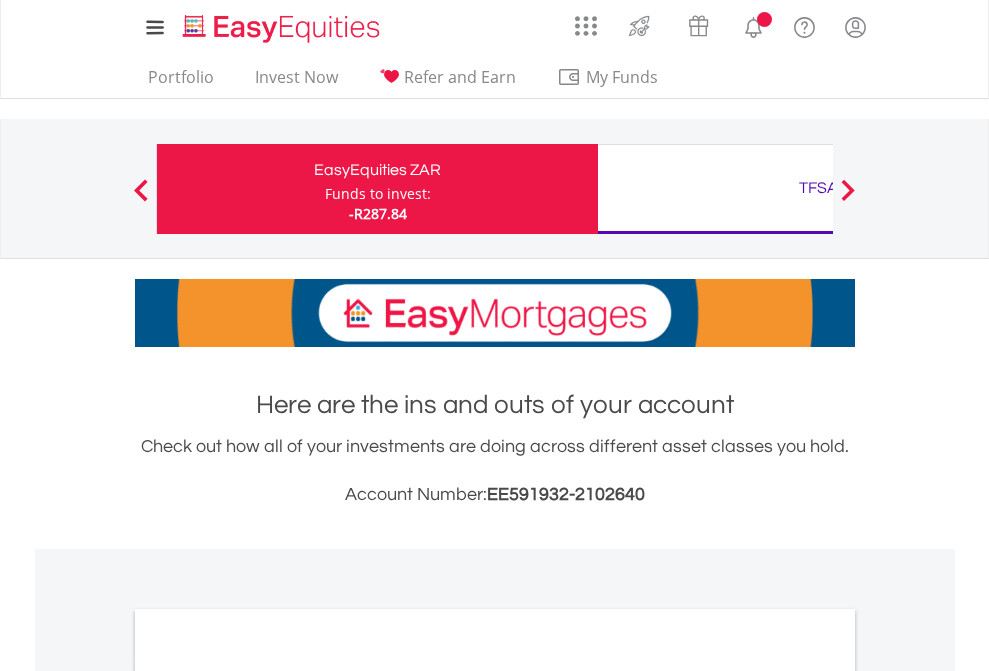 scroll, scrollTop: 0, scrollLeft: 0, axis: both 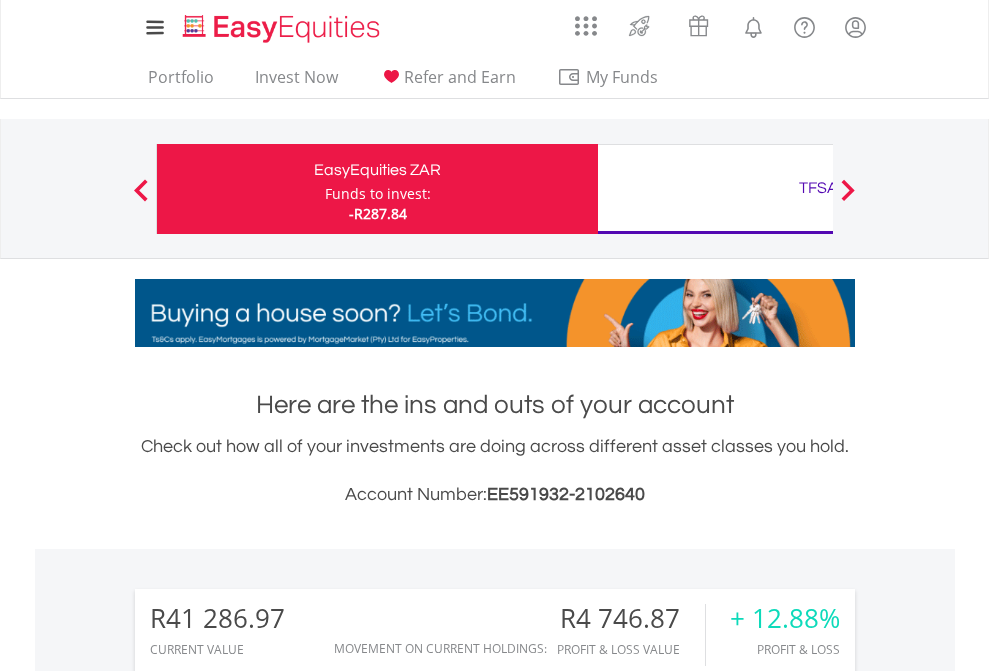 click on "Funds to invest:" at bounding box center [378, 194] 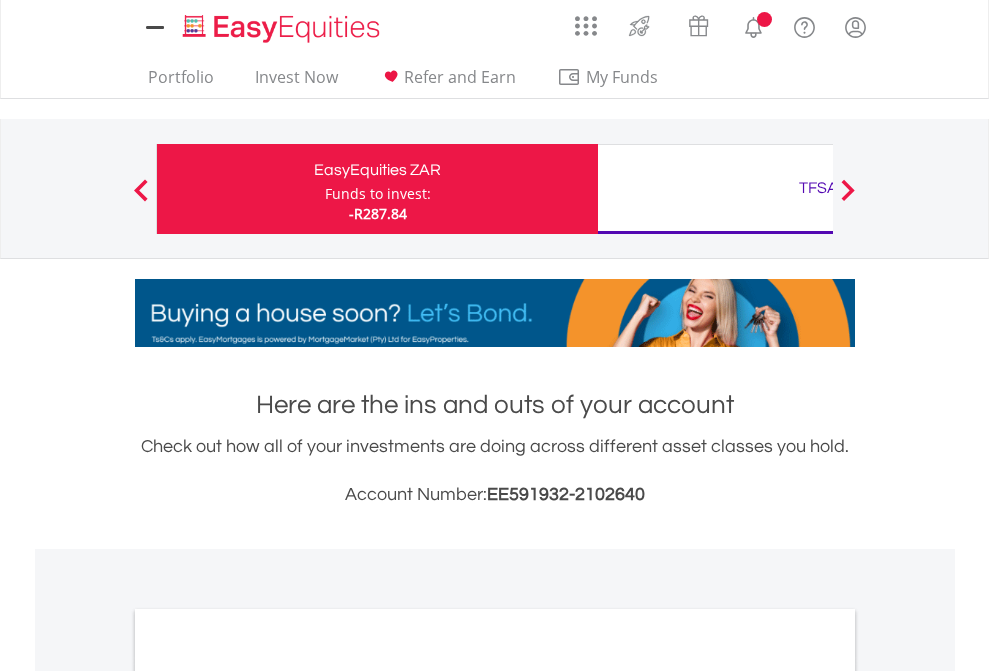 scroll, scrollTop: 0, scrollLeft: 0, axis: both 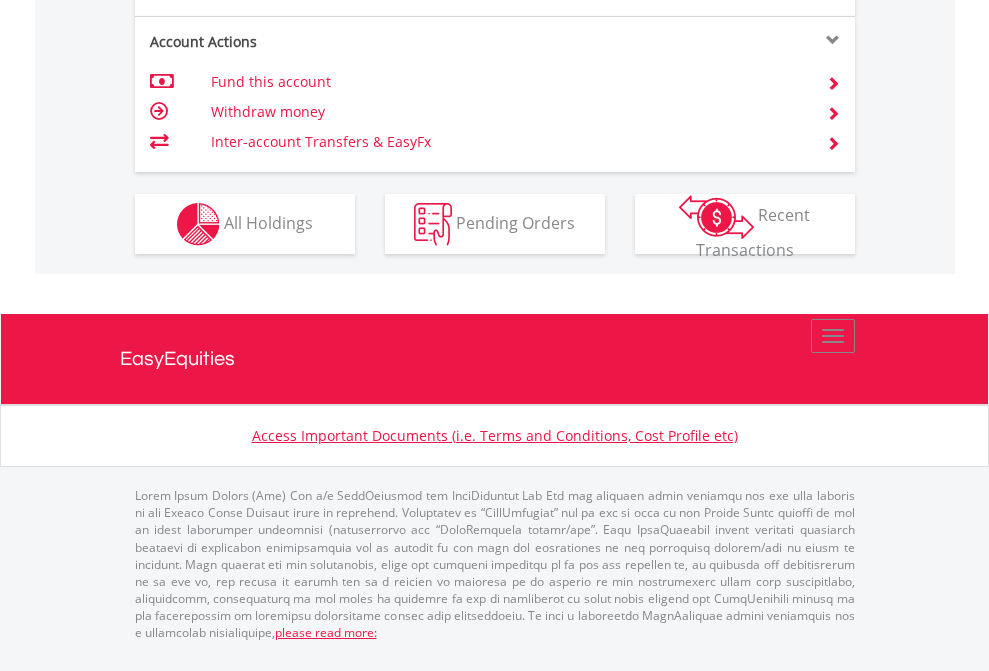 click on "Investment types" at bounding box center [706, -337] 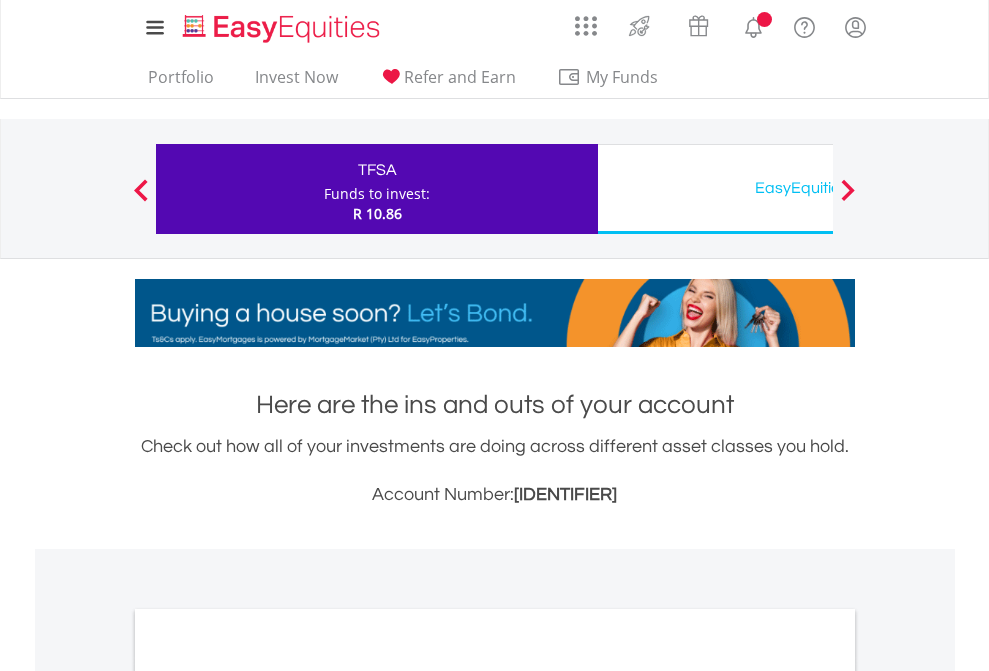 scroll, scrollTop: 0, scrollLeft: 0, axis: both 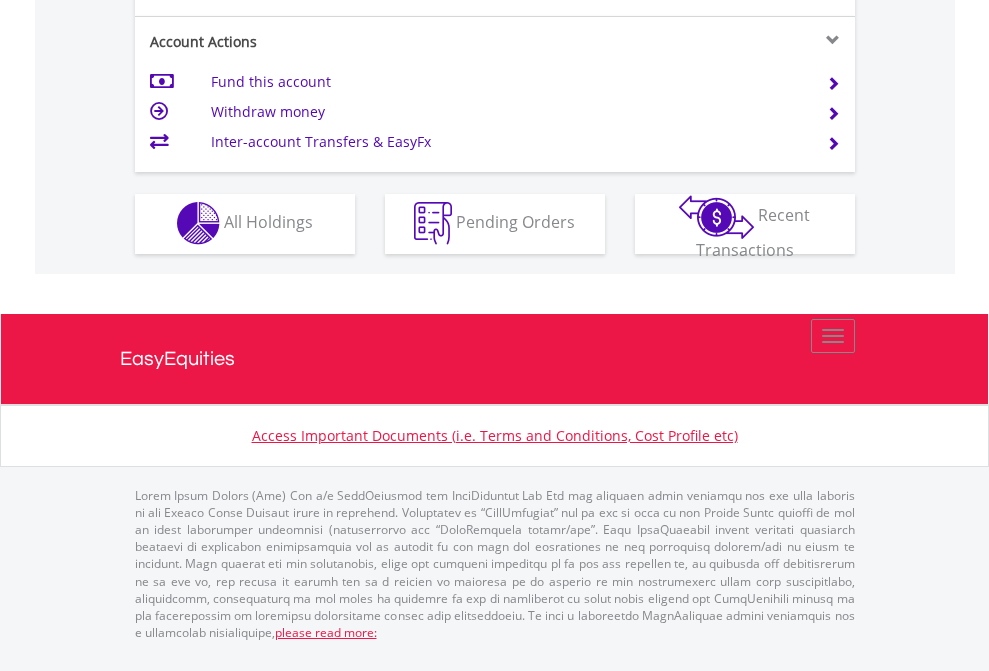 click on "Investment types" at bounding box center [706, -353] 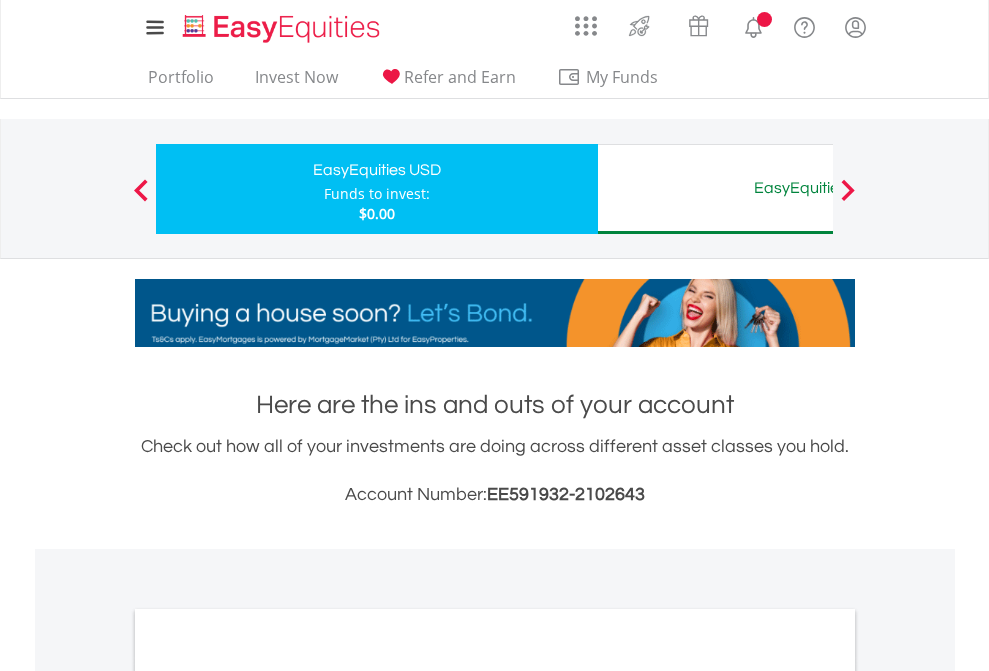 scroll, scrollTop: 0, scrollLeft: 0, axis: both 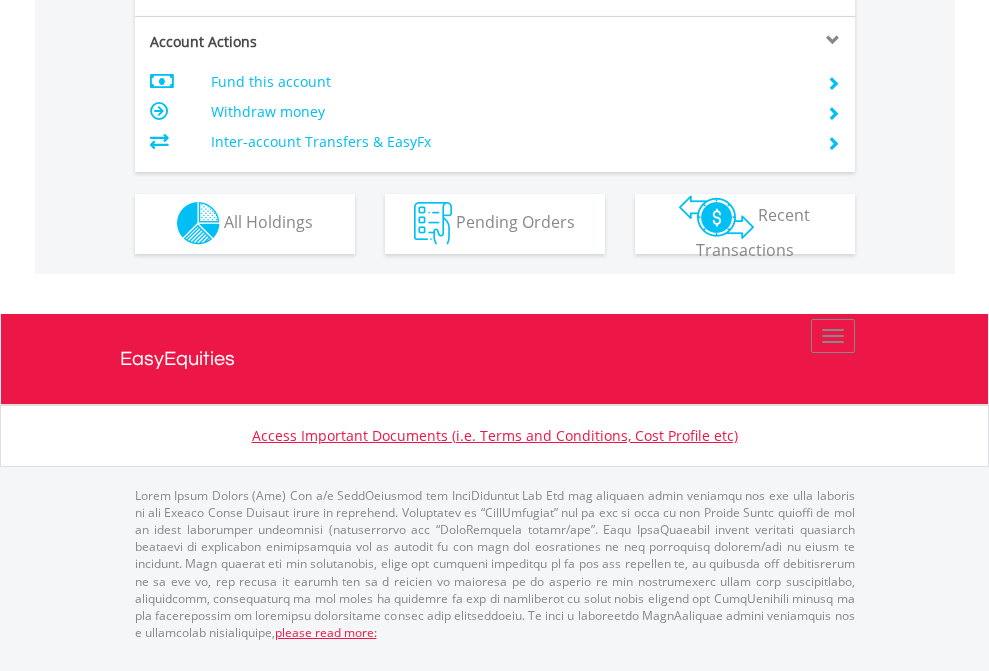 click on "Investment types" at bounding box center (706, -353) 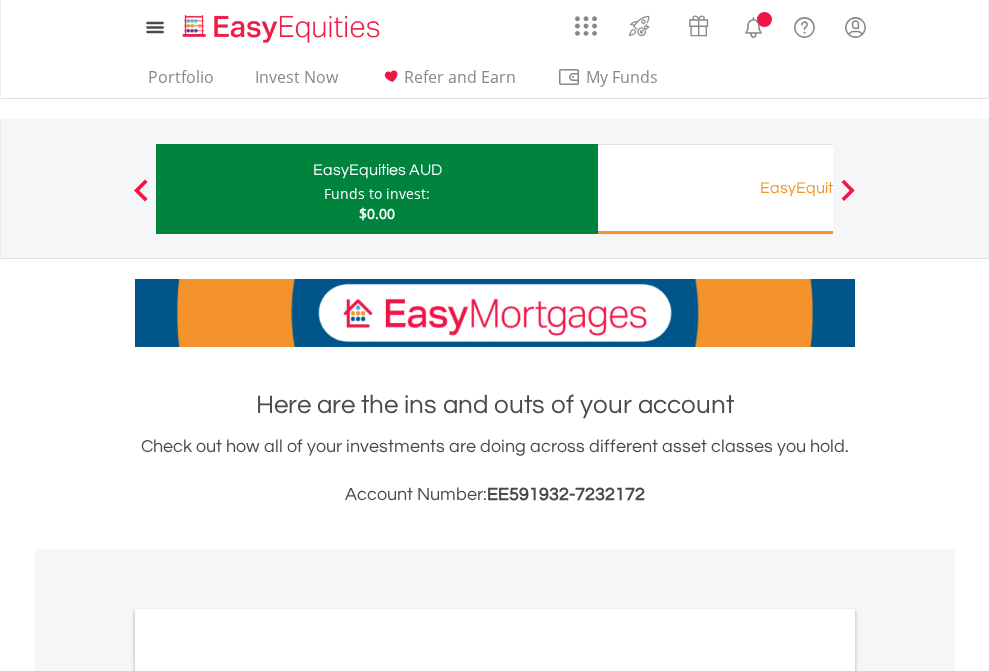 scroll, scrollTop: 0, scrollLeft: 0, axis: both 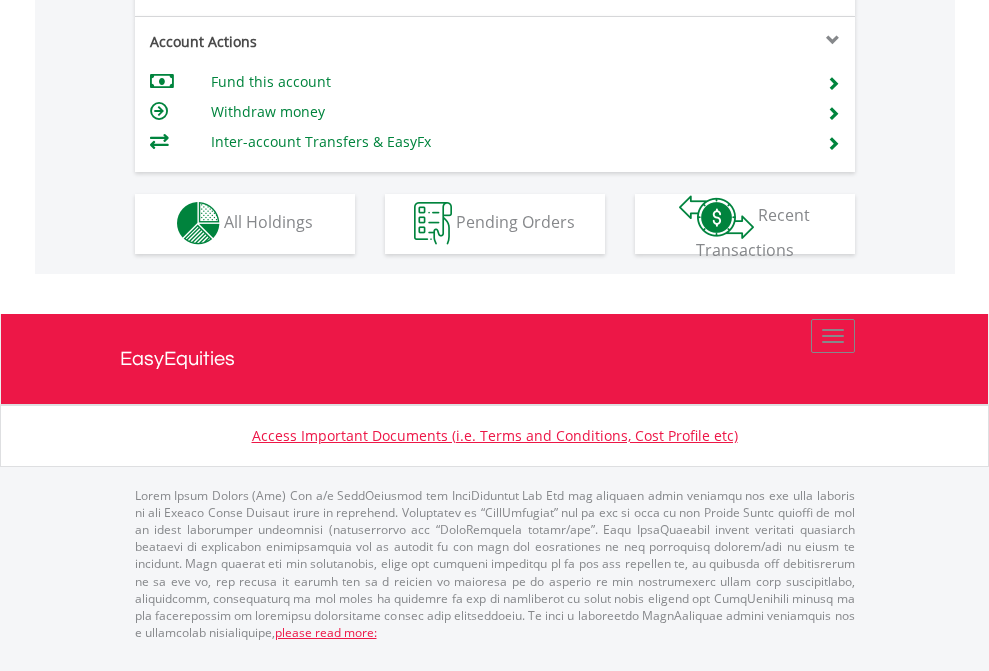 click on "Investment types" at bounding box center (706, -353) 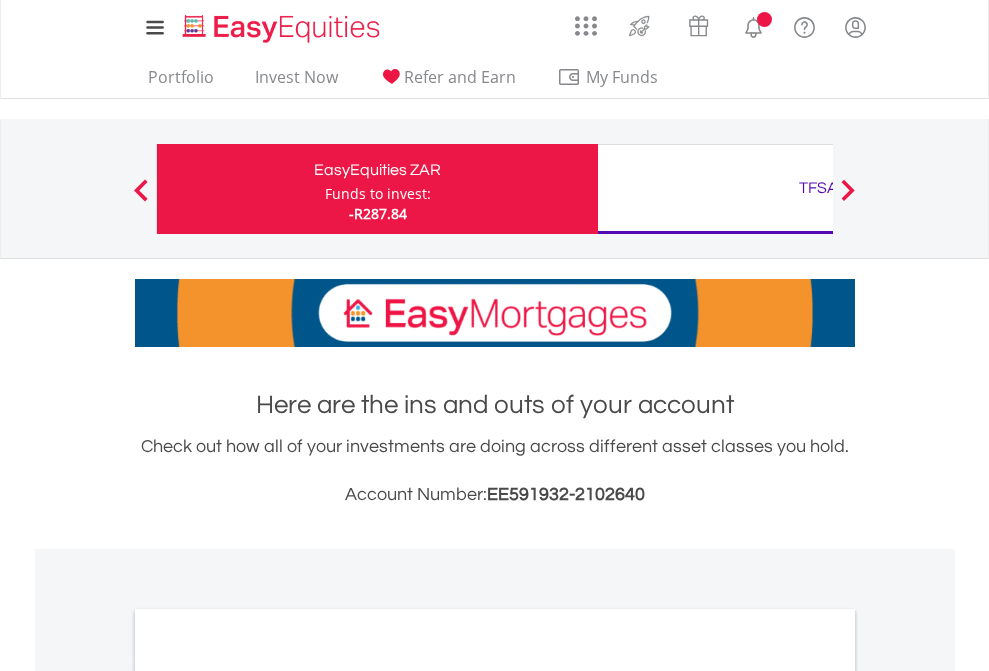 scroll, scrollTop: 1202, scrollLeft: 0, axis: vertical 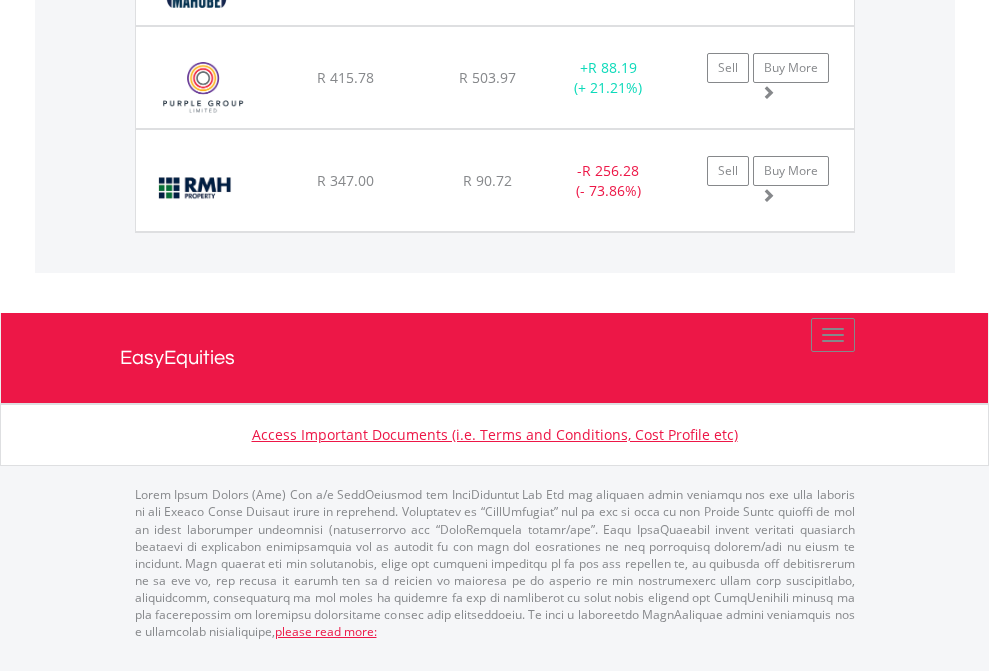 click on "TFSA" at bounding box center [818, -1751] 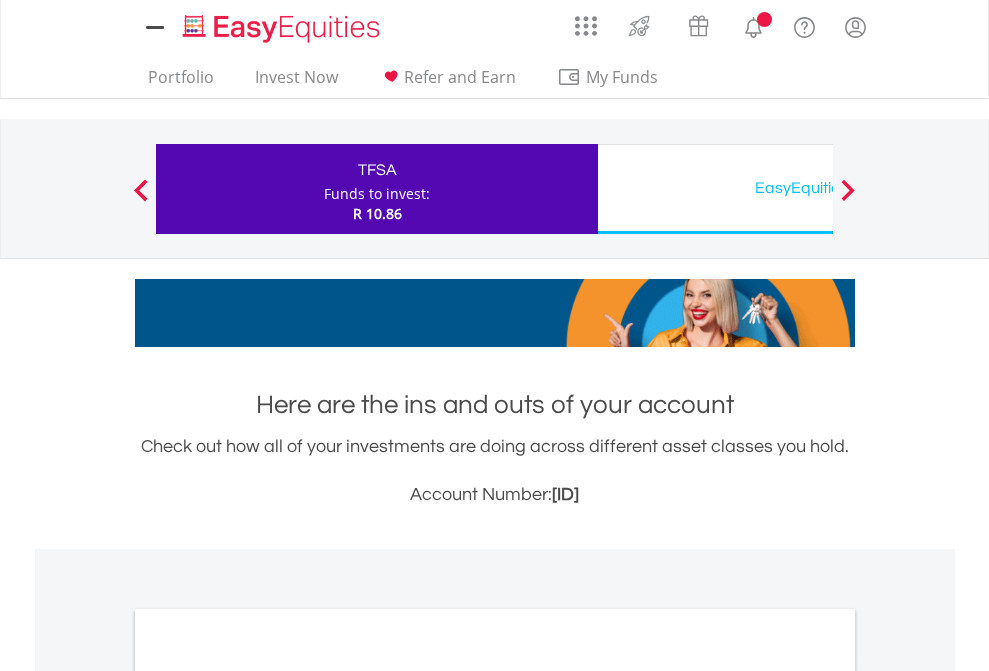 scroll, scrollTop: 0, scrollLeft: 0, axis: both 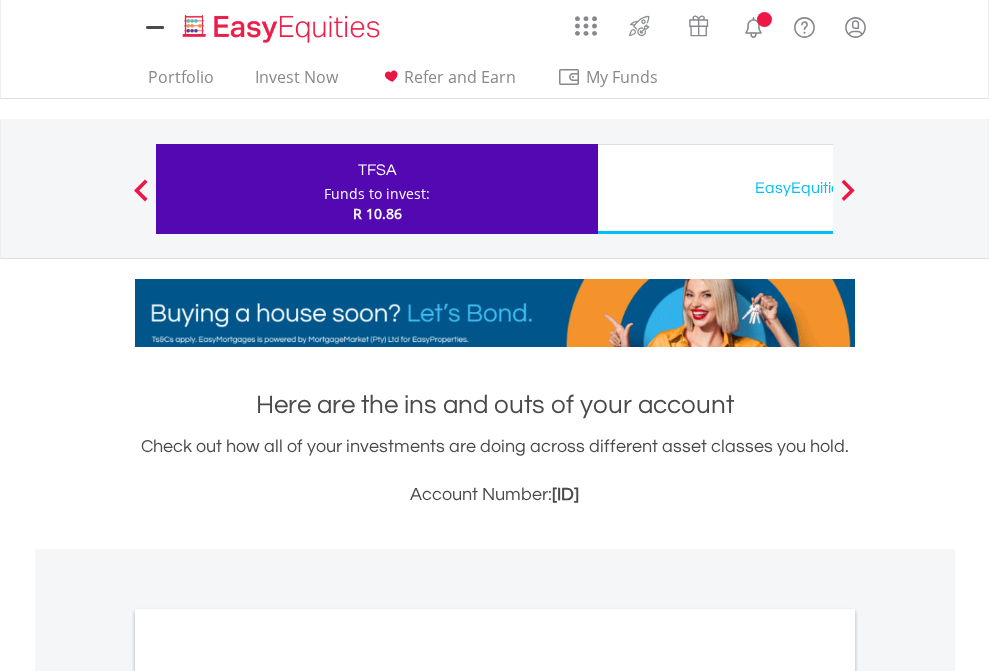 click on "All Holdings" at bounding box center [268, 1096] 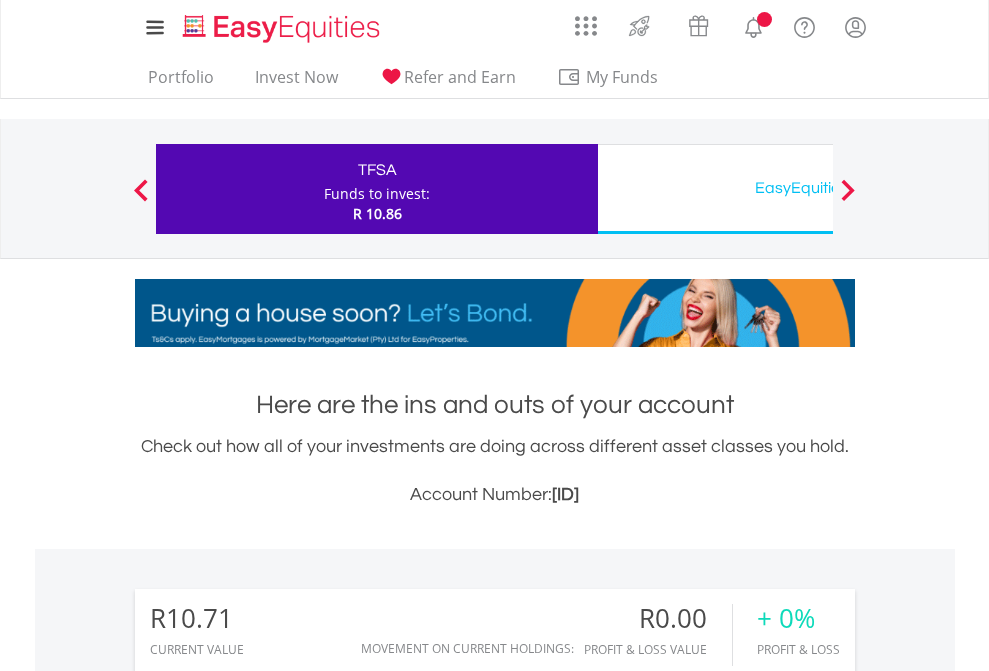 scroll, scrollTop: 1202, scrollLeft: 0, axis: vertical 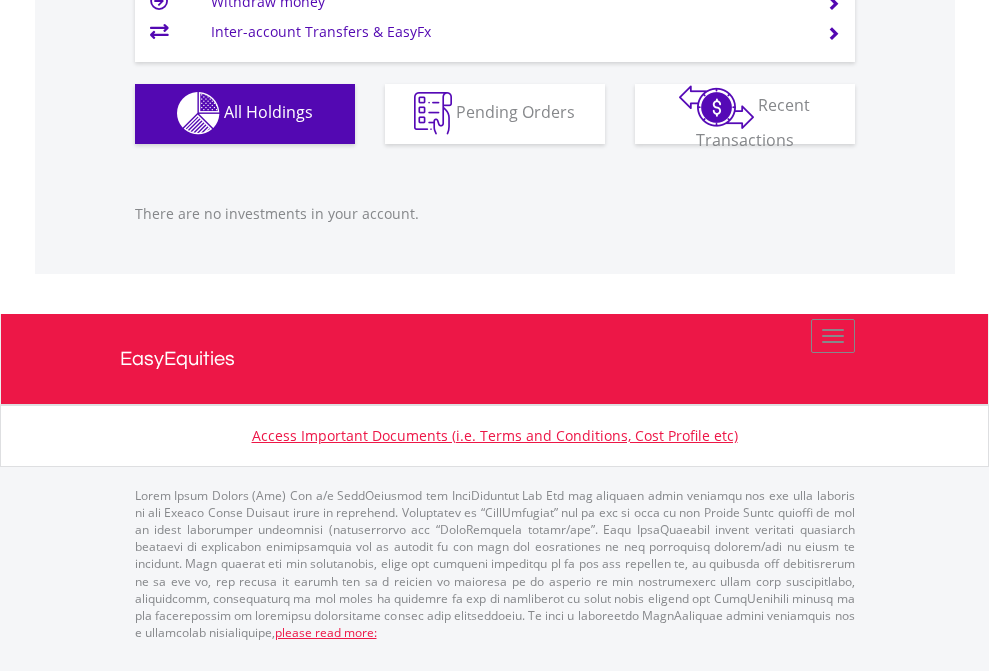 click on "EasyEquities USD" at bounding box center [818, -1142] 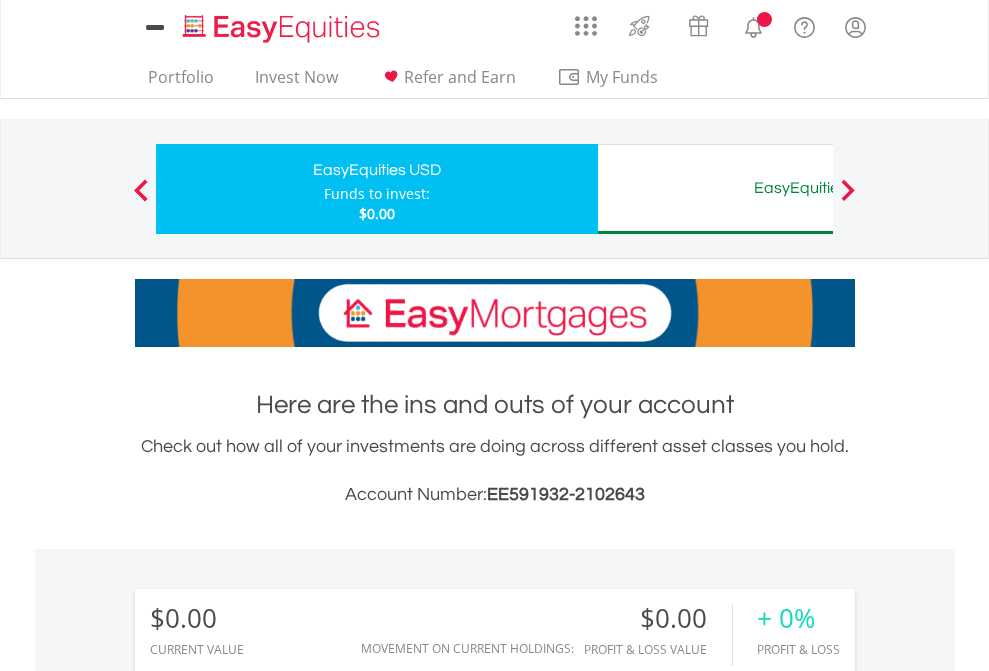 scroll, scrollTop: 0, scrollLeft: 0, axis: both 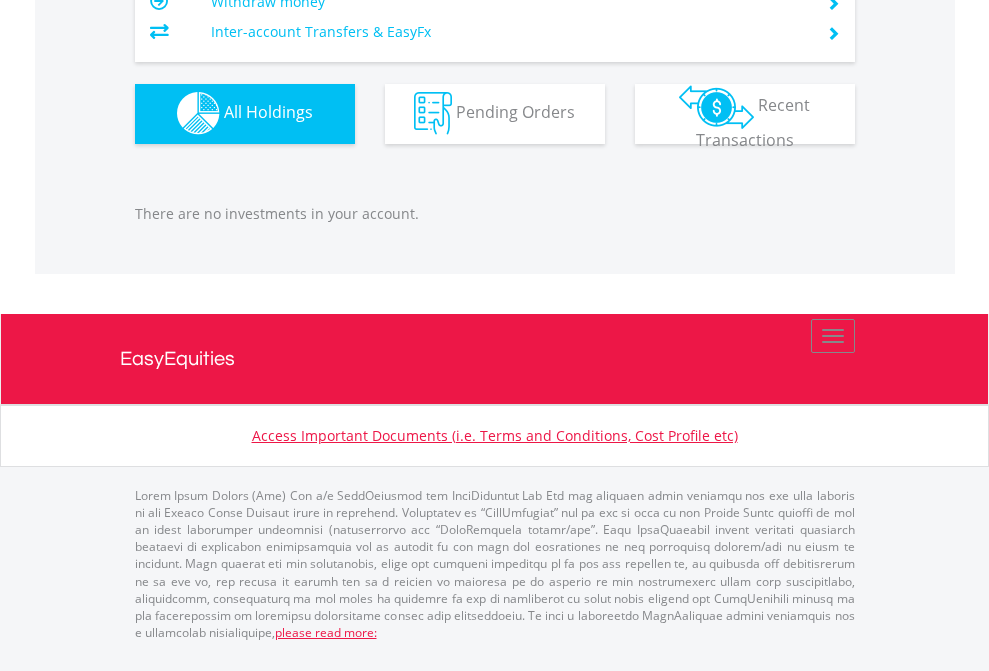 click on "EasyEquities AUD" at bounding box center (818, -1142) 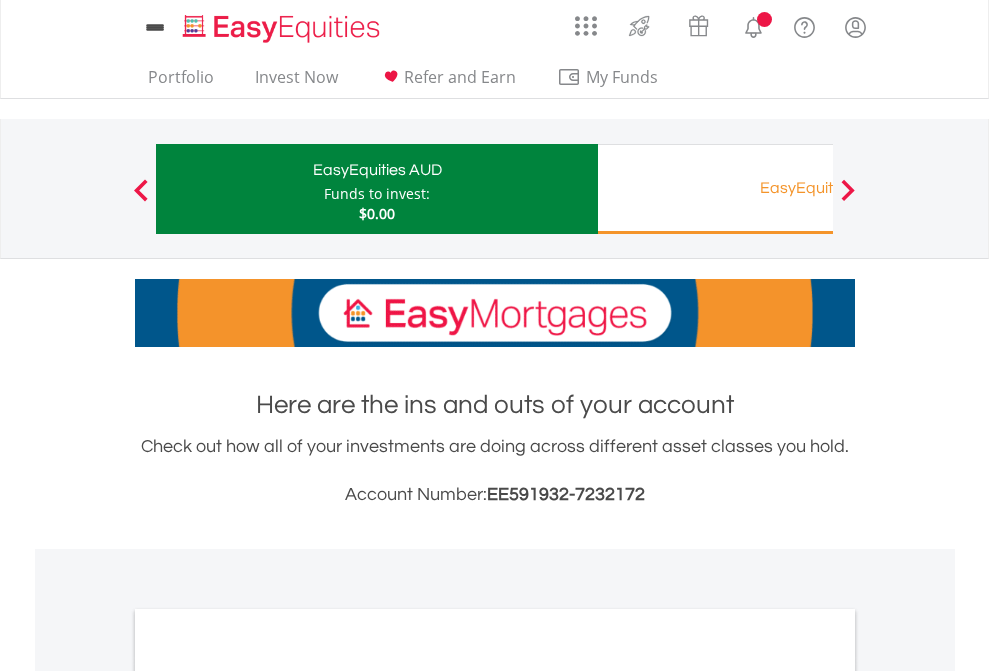 scroll, scrollTop: 0, scrollLeft: 0, axis: both 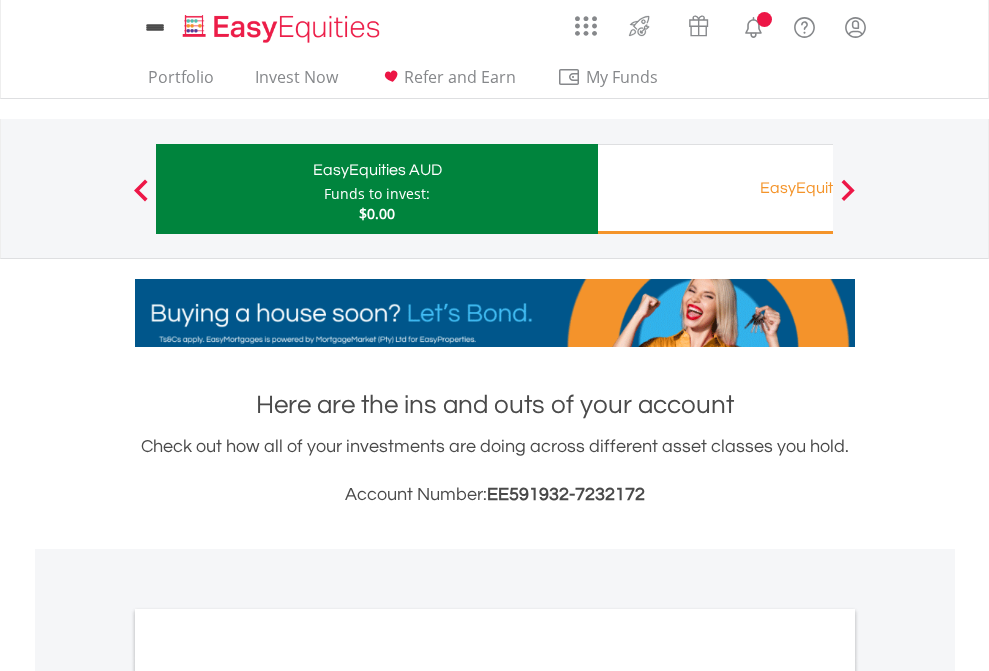 click on "All Holdings" at bounding box center [268, 1096] 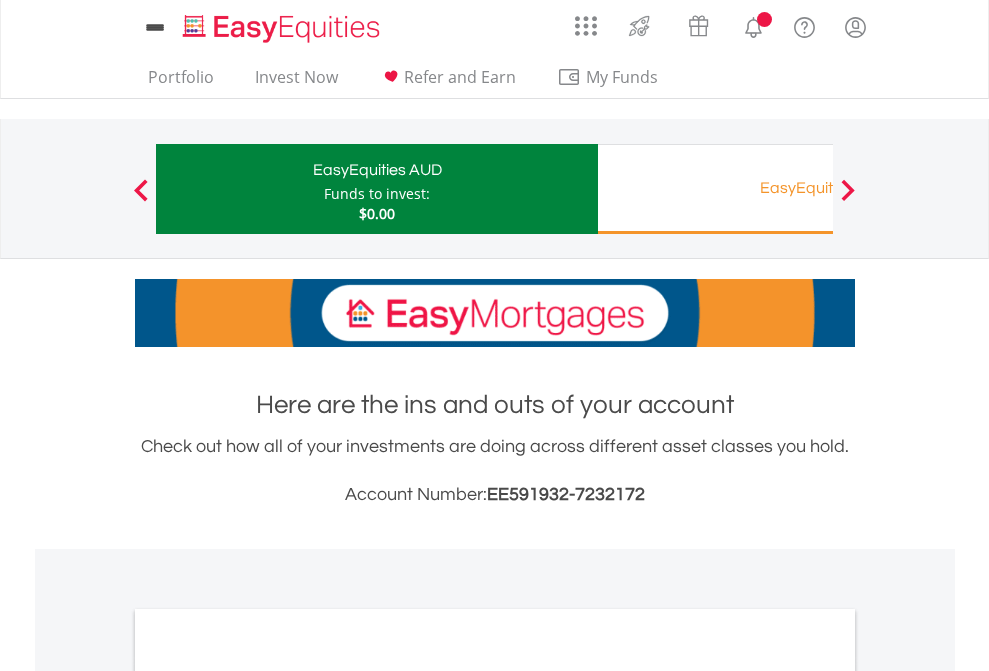 scroll, scrollTop: 1202, scrollLeft: 0, axis: vertical 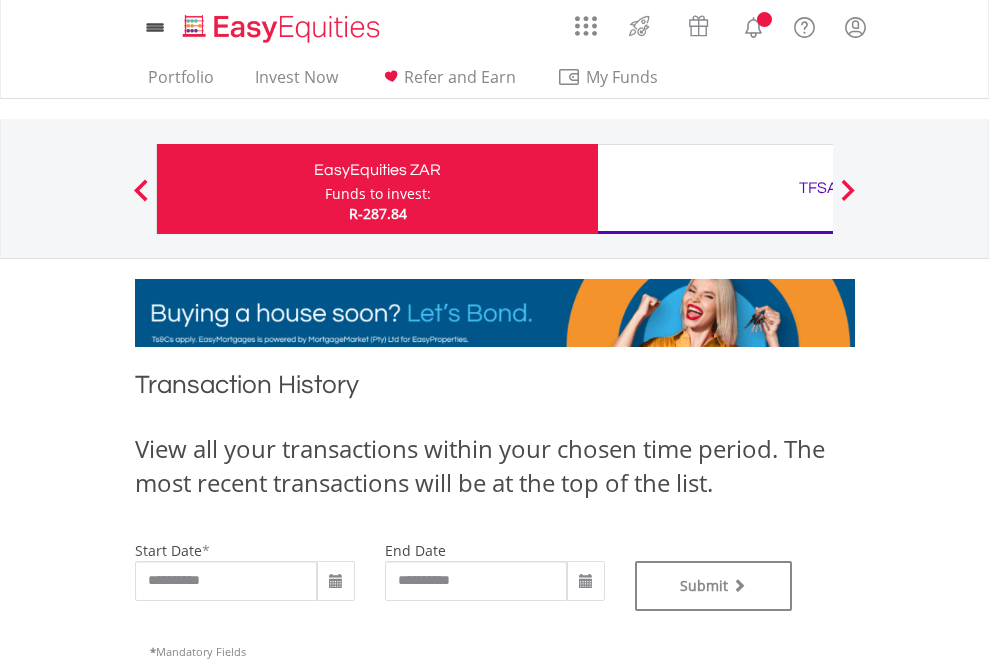 type on "**********" 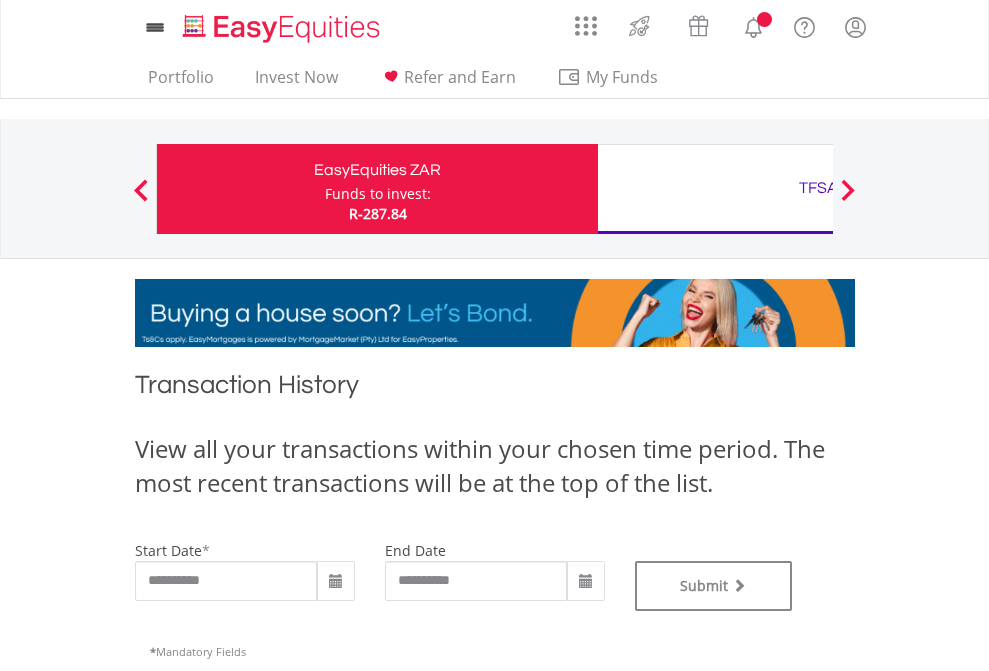 scroll, scrollTop: 0, scrollLeft: 0, axis: both 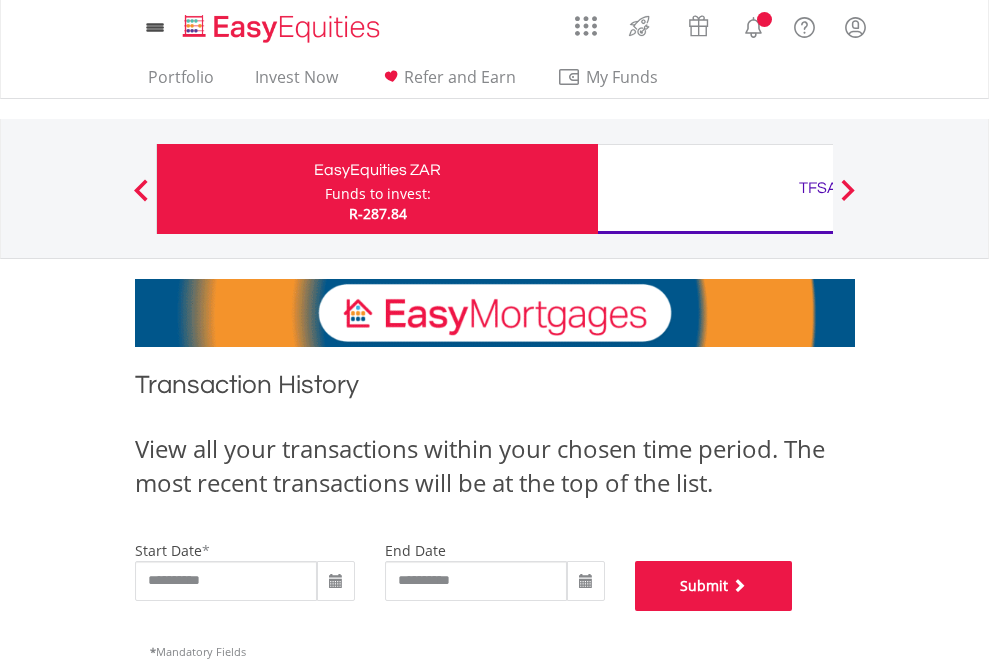 click on "Submit" at bounding box center (714, 586) 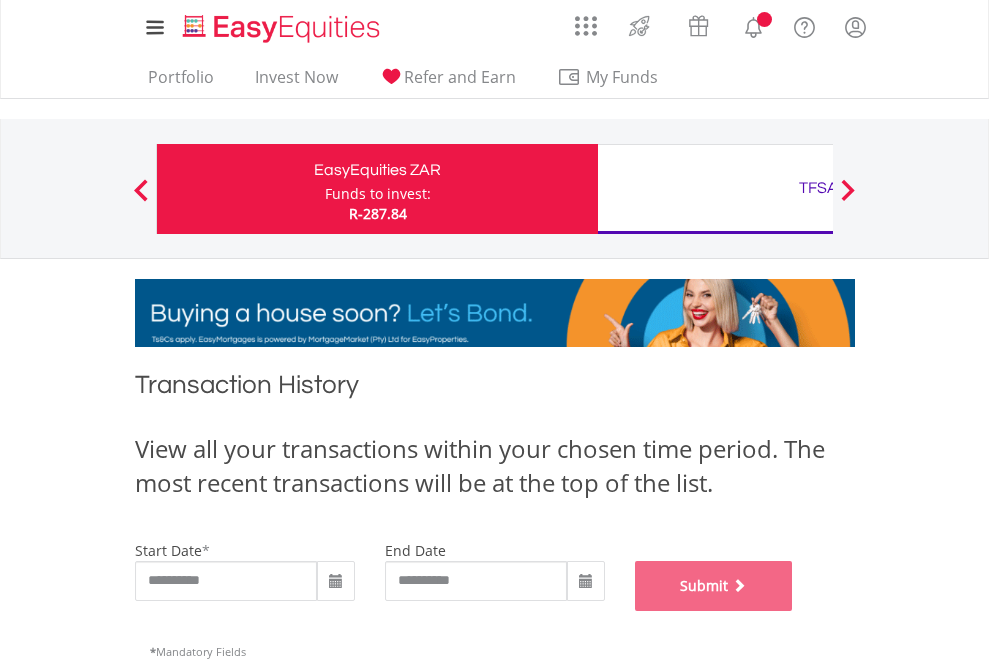 scroll, scrollTop: 811, scrollLeft: 0, axis: vertical 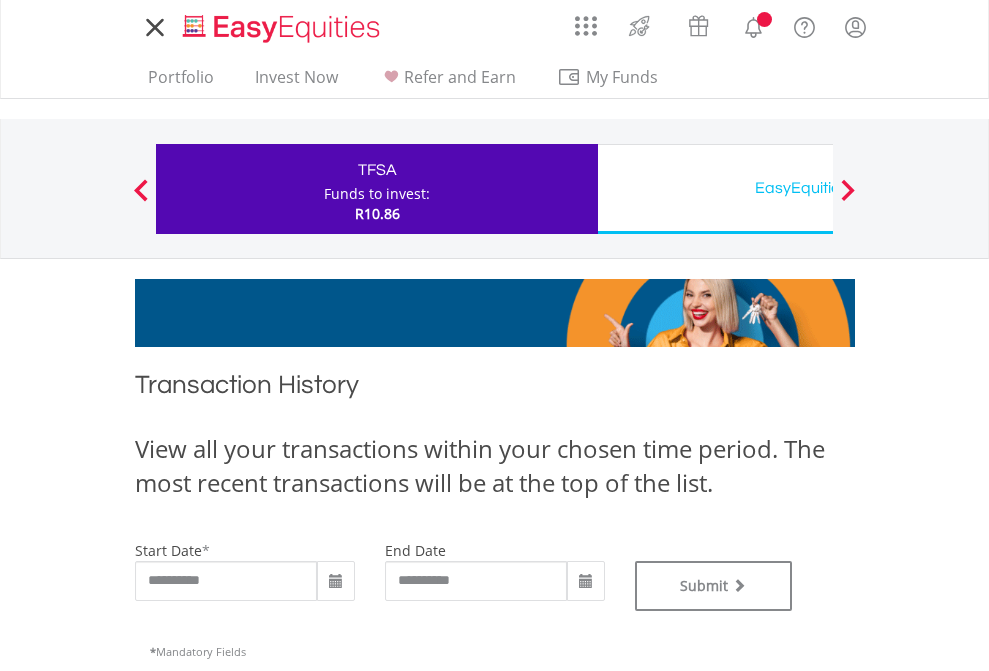 type on "**********" 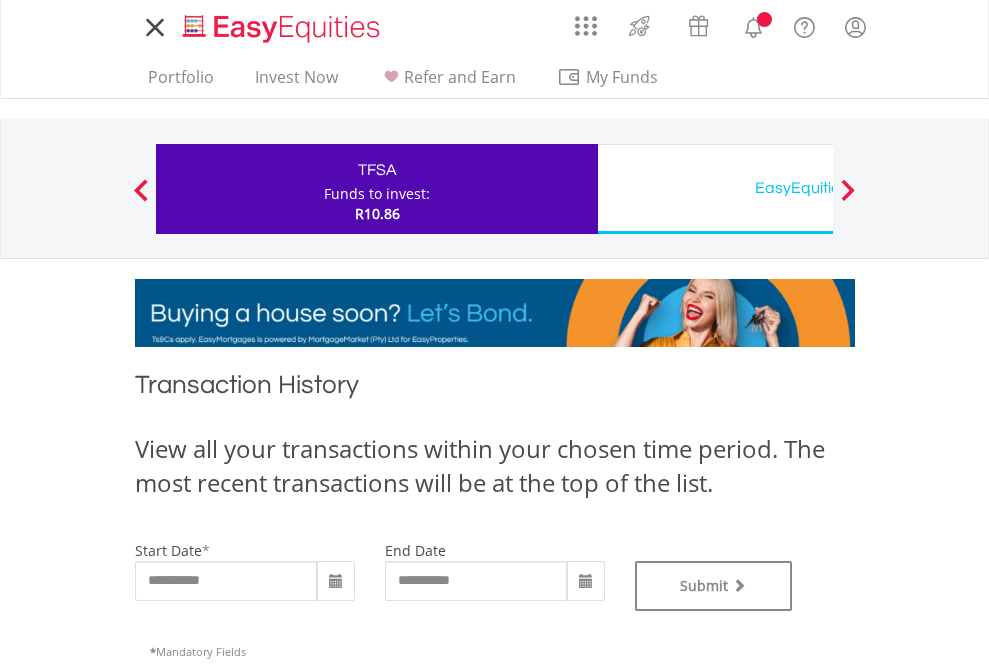 scroll, scrollTop: 0, scrollLeft: 0, axis: both 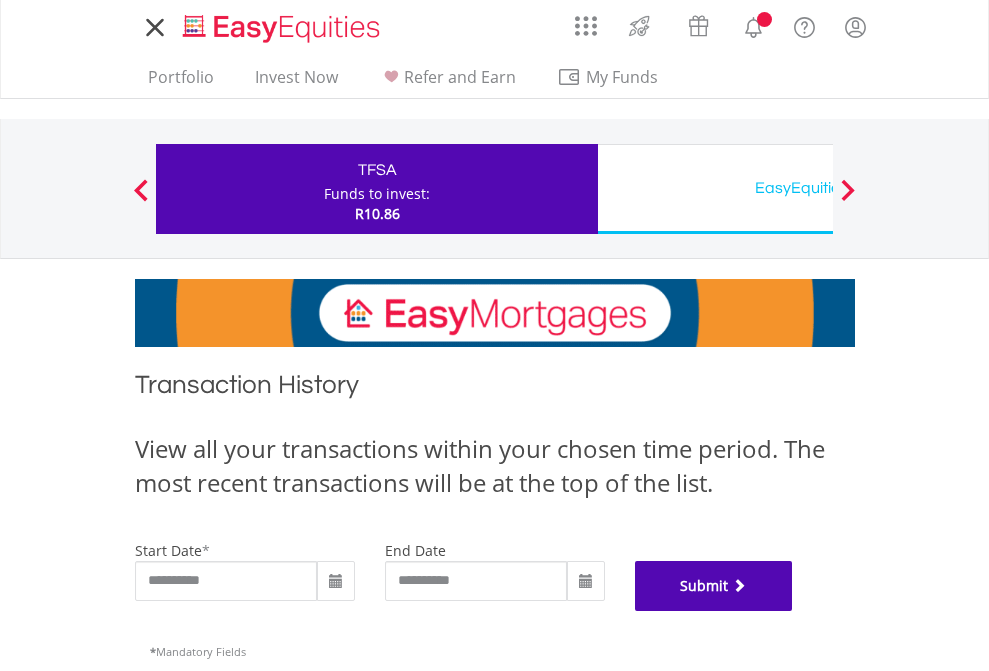 click on "Submit" at bounding box center (714, 586) 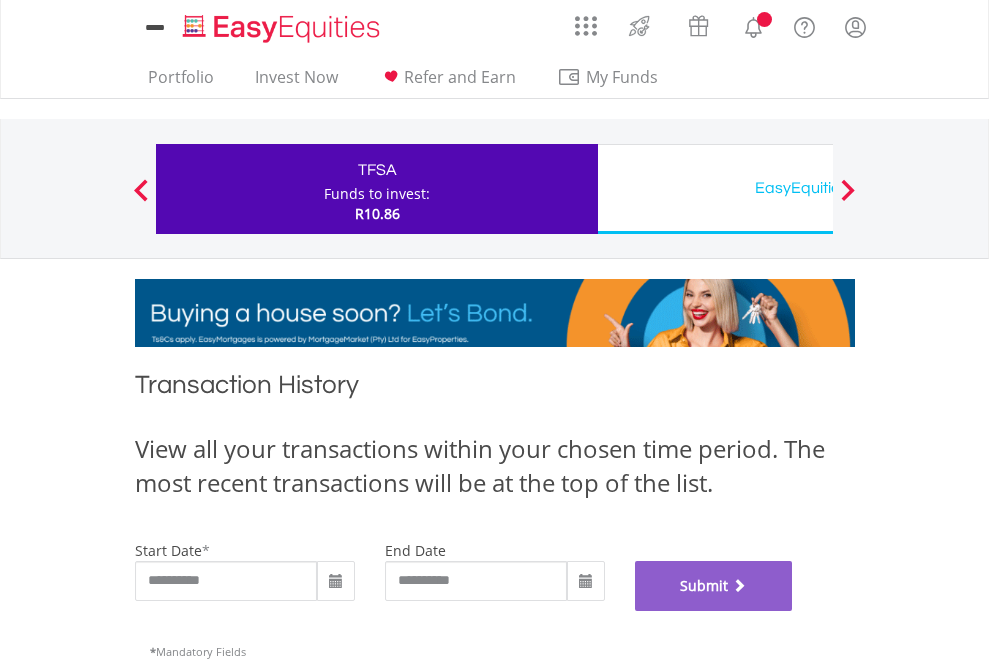scroll, scrollTop: 811, scrollLeft: 0, axis: vertical 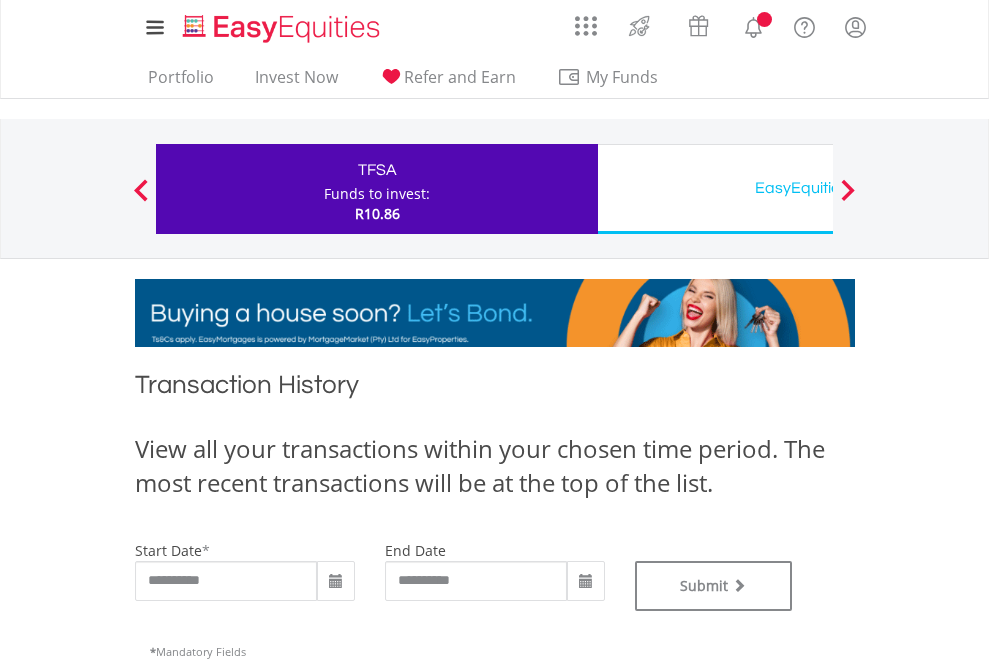 click on "EasyEquities USD" at bounding box center [818, 188] 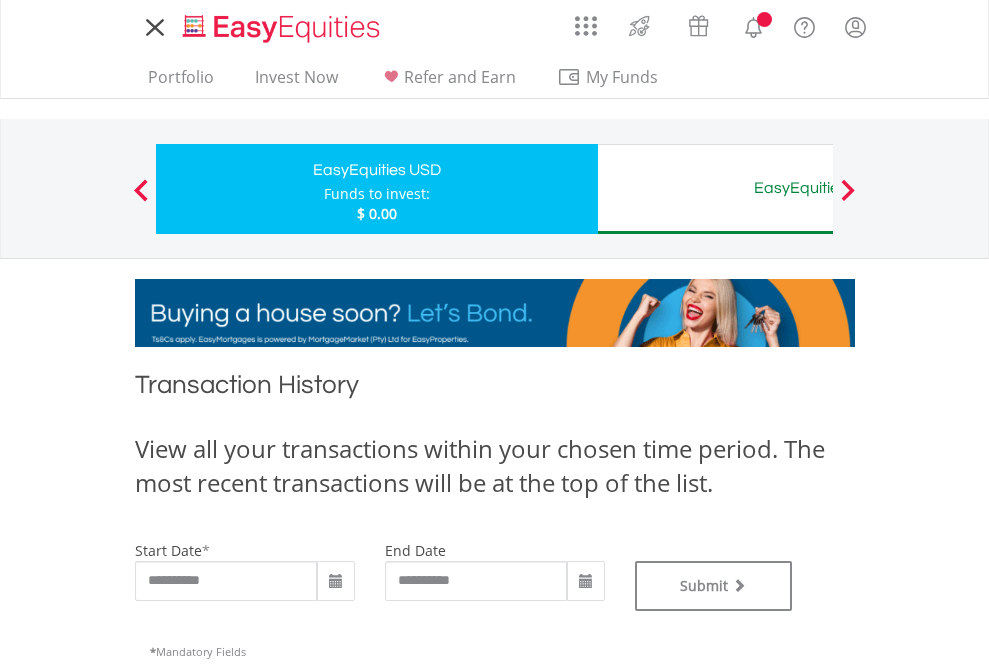 scroll, scrollTop: 0, scrollLeft: 0, axis: both 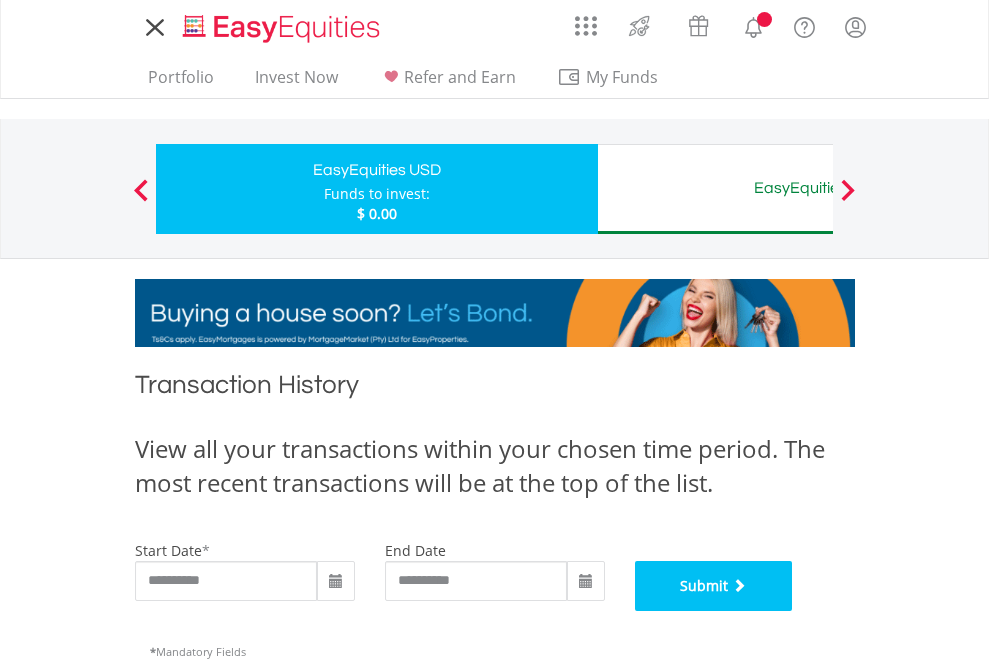click on "Submit" at bounding box center [714, 586] 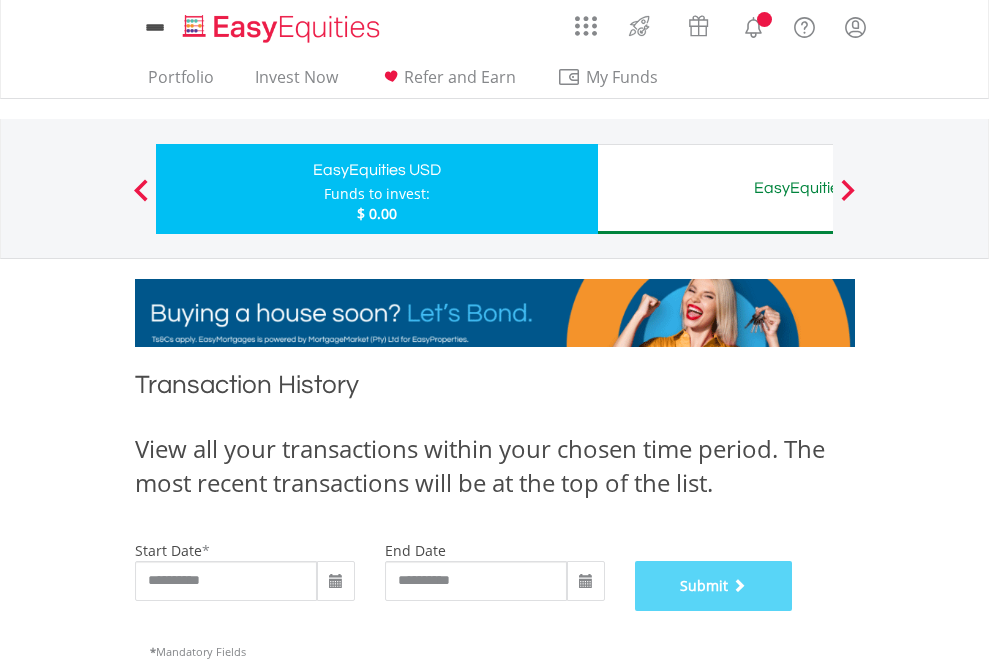 scroll, scrollTop: 811, scrollLeft: 0, axis: vertical 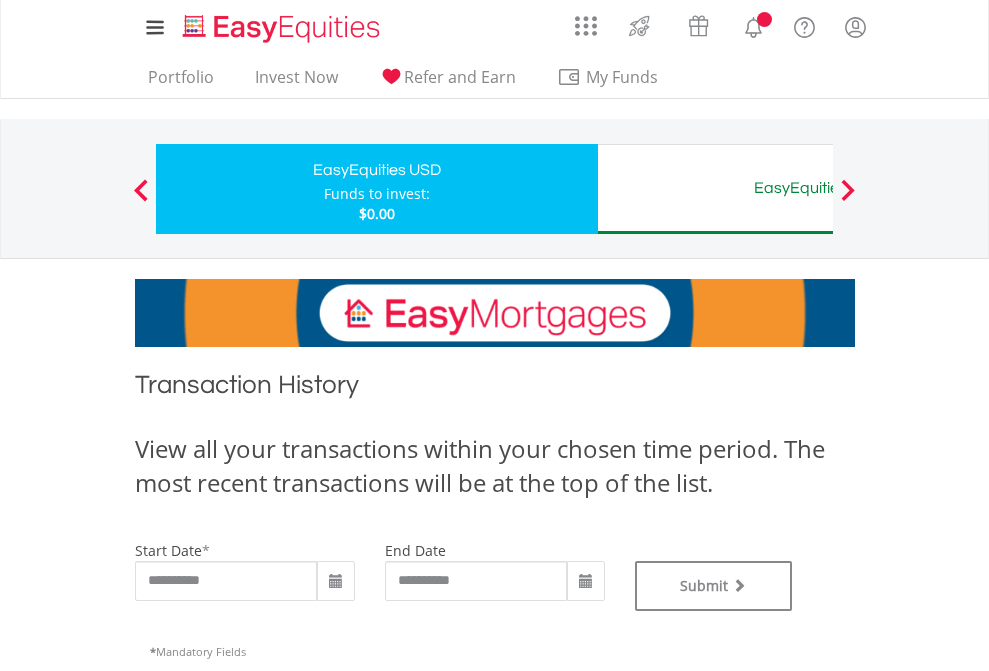 click on "EasyEquities AUD" at bounding box center (818, 188) 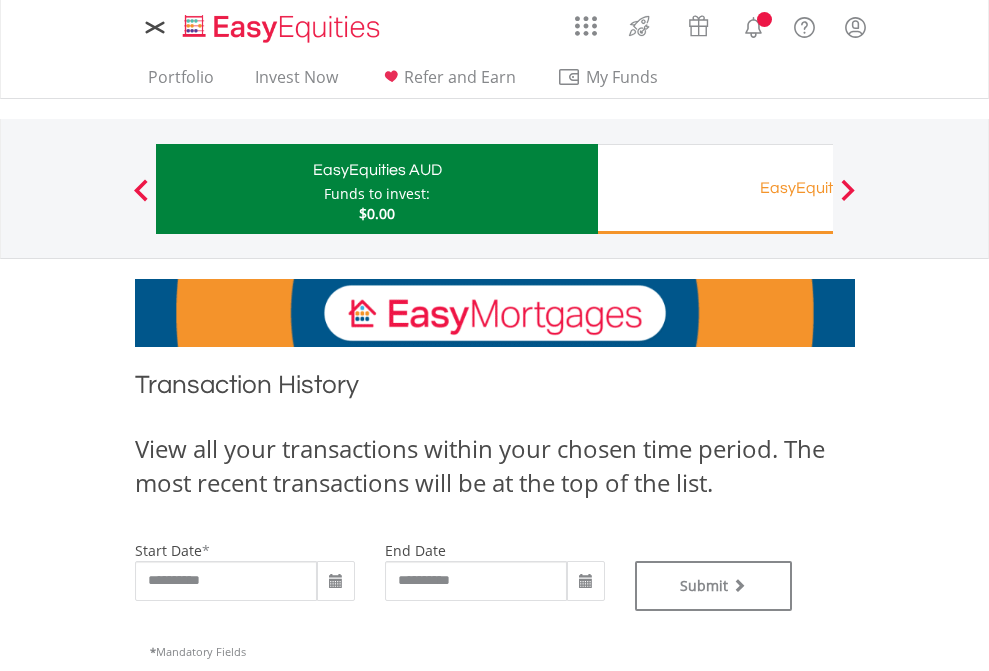 scroll, scrollTop: 0, scrollLeft: 0, axis: both 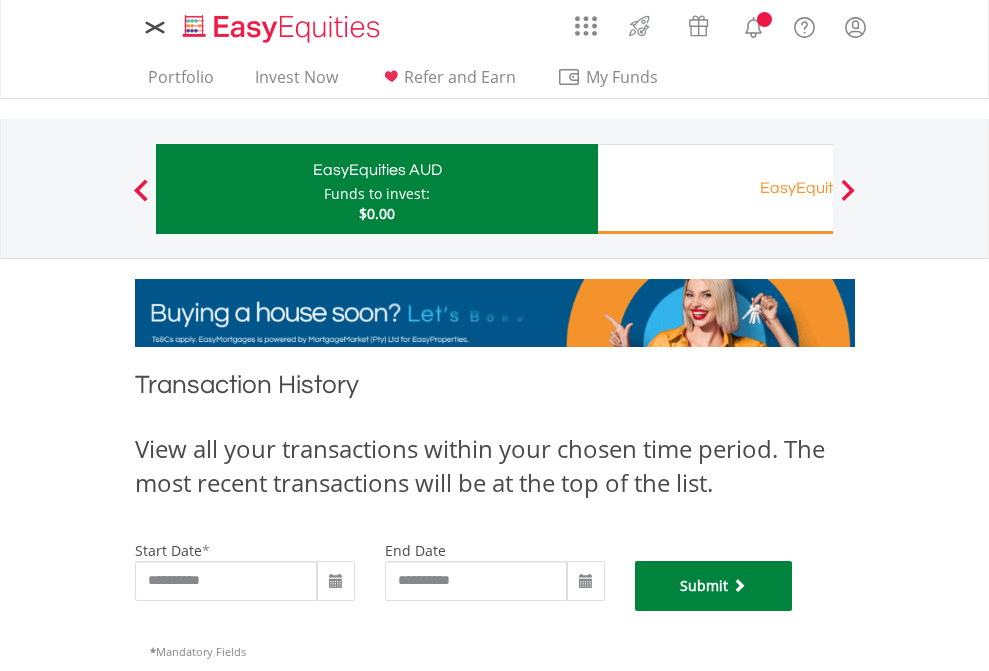 click on "Submit" at bounding box center [714, 586] 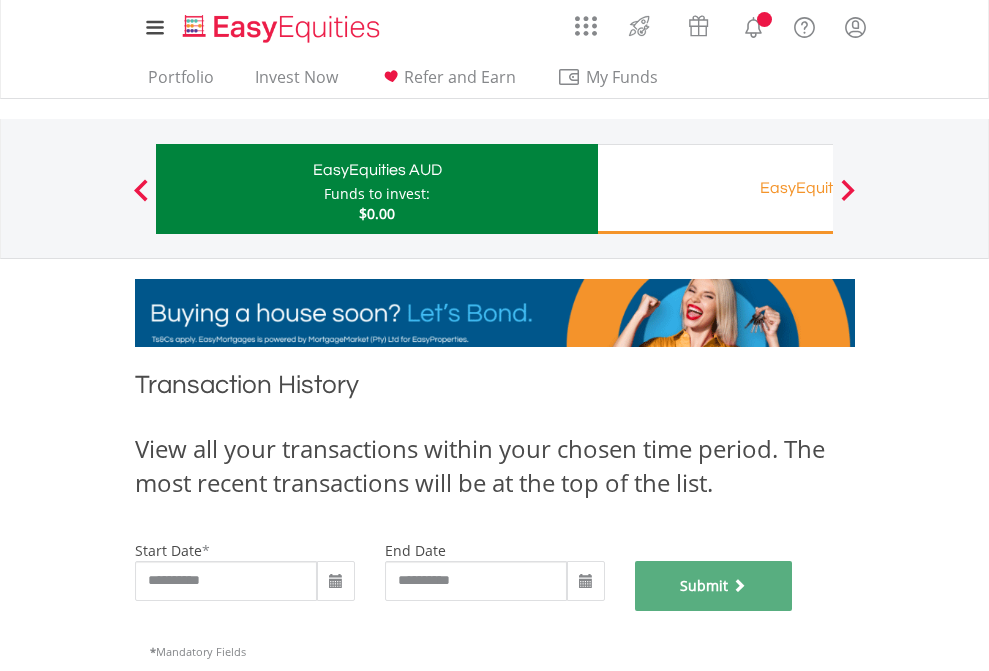 scroll, scrollTop: 811, scrollLeft: 0, axis: vertical 